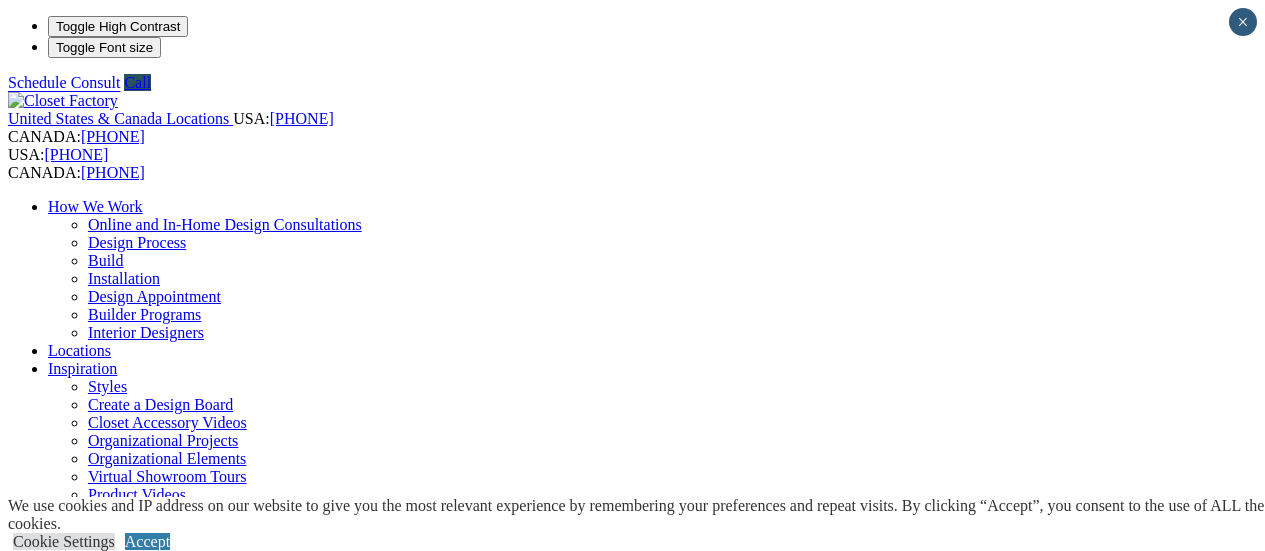 scroll, scrollTop: 0, scrollLeft: 0, axis: both 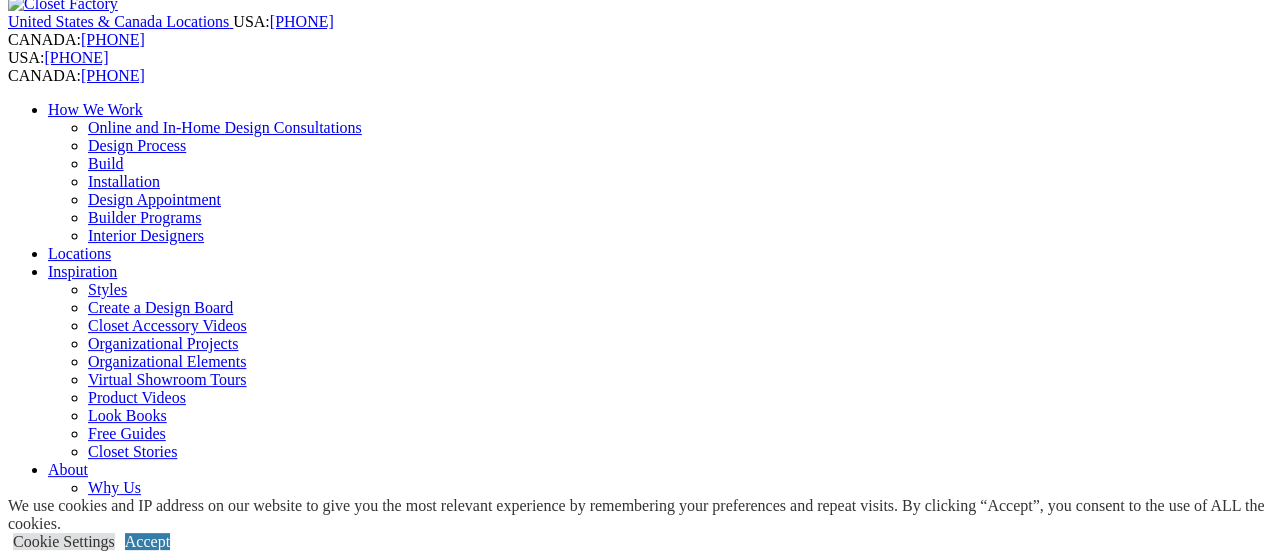 click on "CLOSE (X)" at bounding box center [46, 1756] 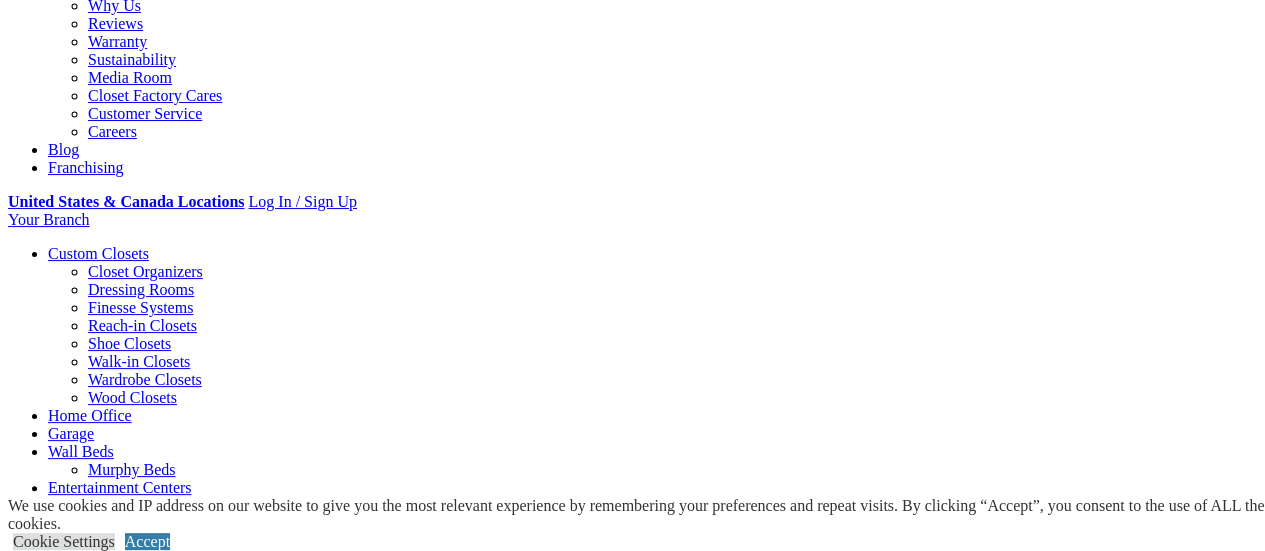 scroll, scrollTop: 97, scrollLeft: 0, axis: vertical 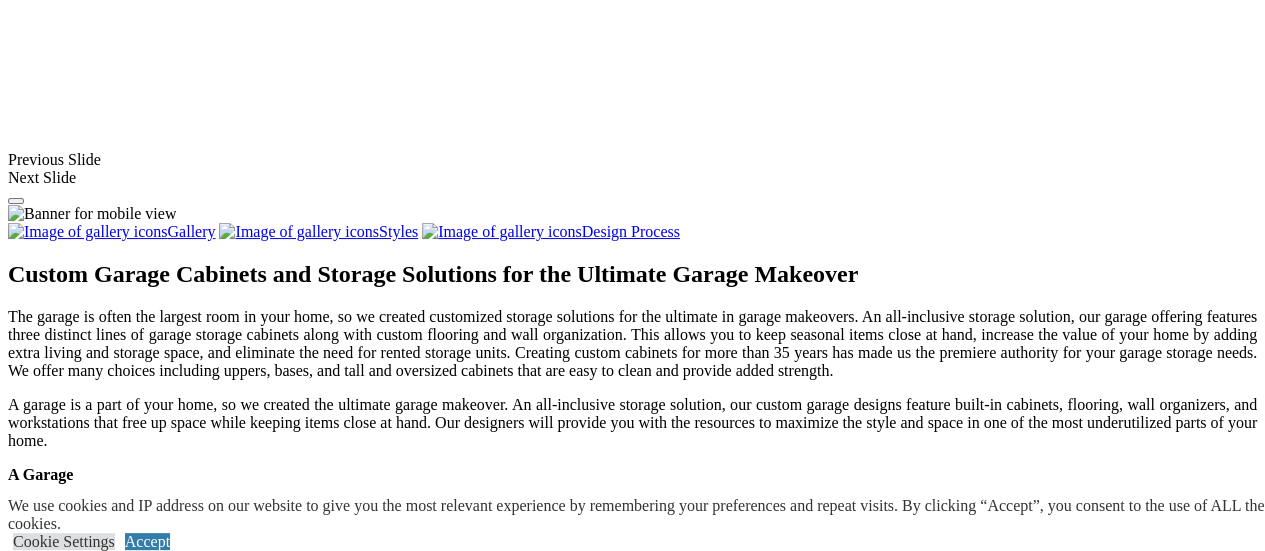 click at bounding box center [368, 1300] 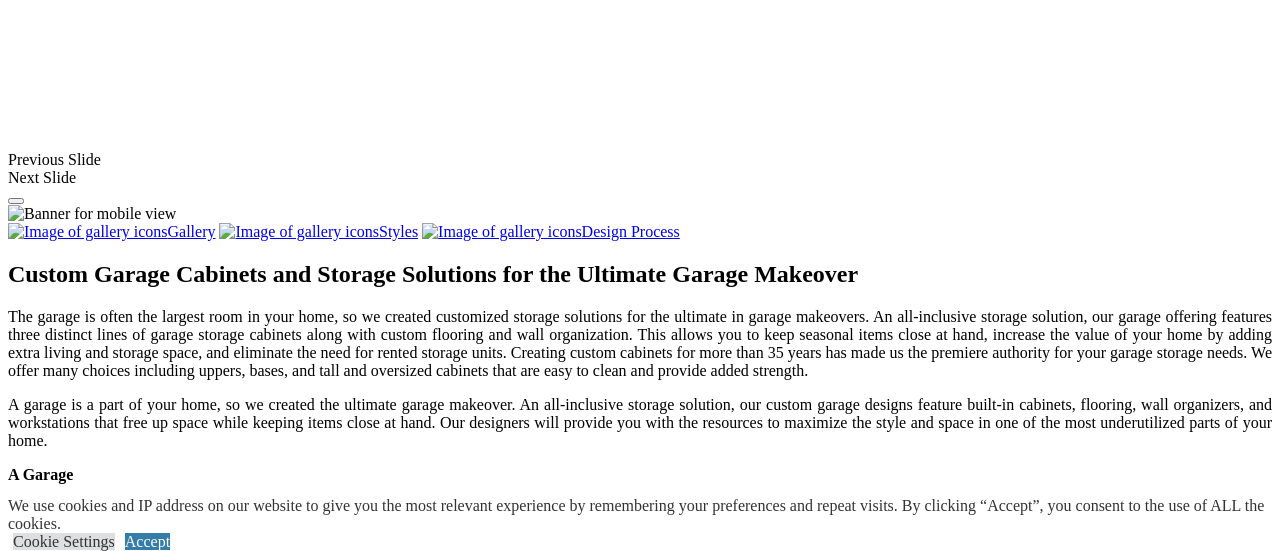 click at bounding box center (8, 33748) 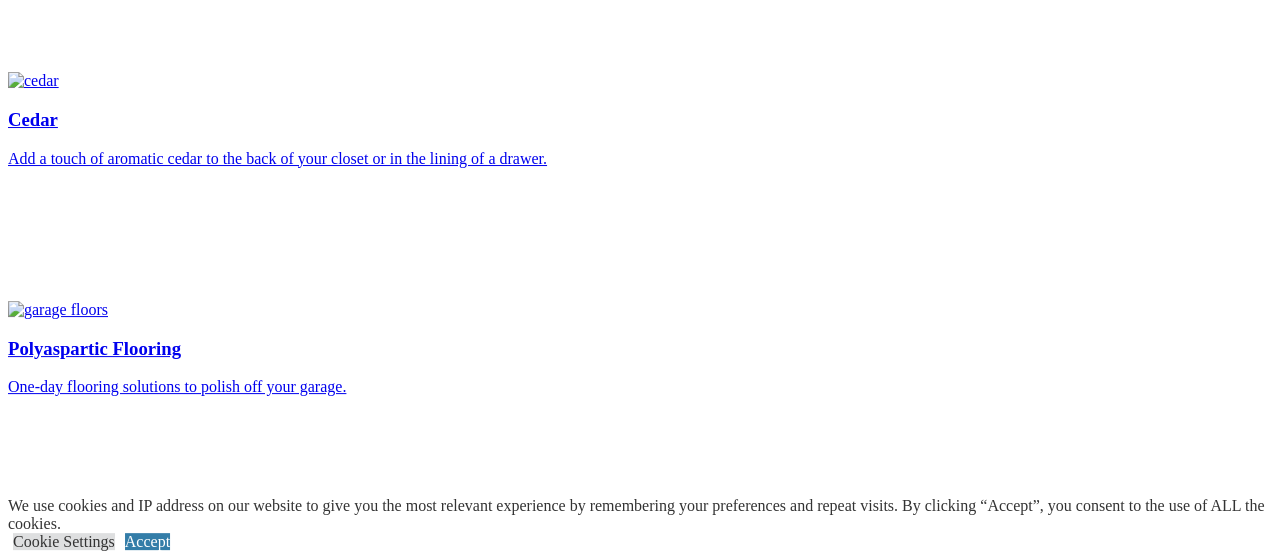 scroll, scrollTop: 3672, scrollLeft: 0, axis: vertical 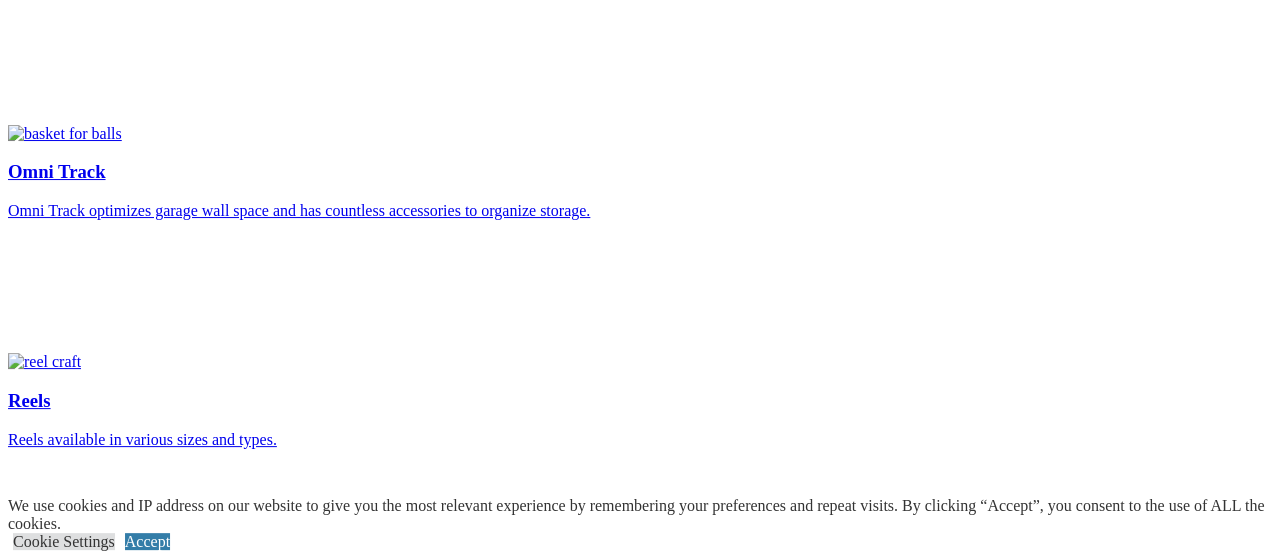click on "Sitemap" at bounding box center [74, 28123] 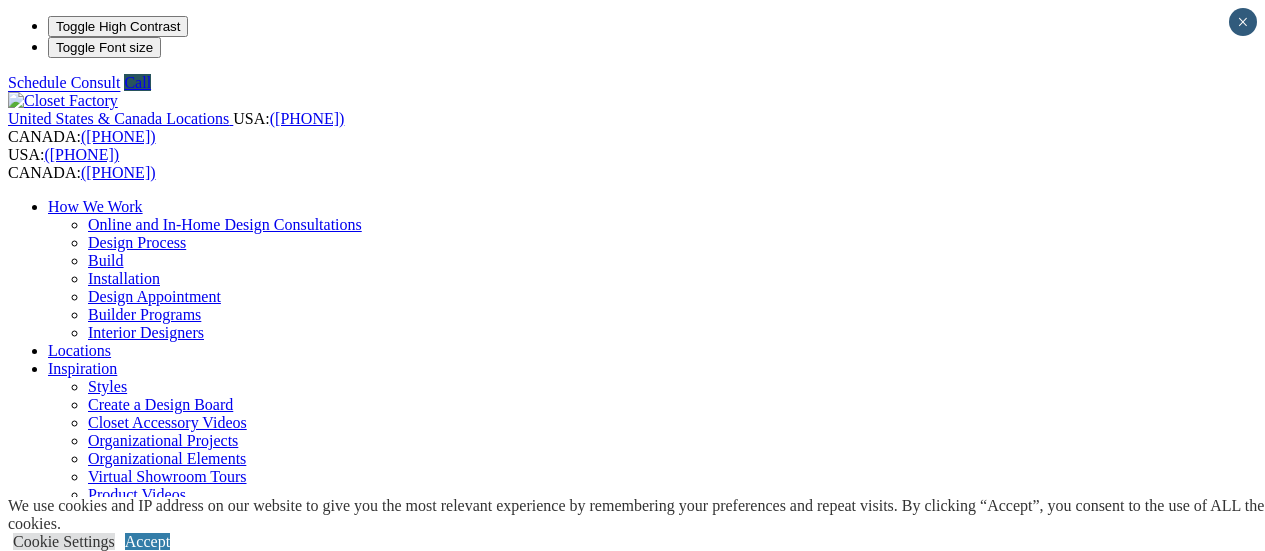 scroll, scrollTop: 0, scrollLeft: 0, axis: both 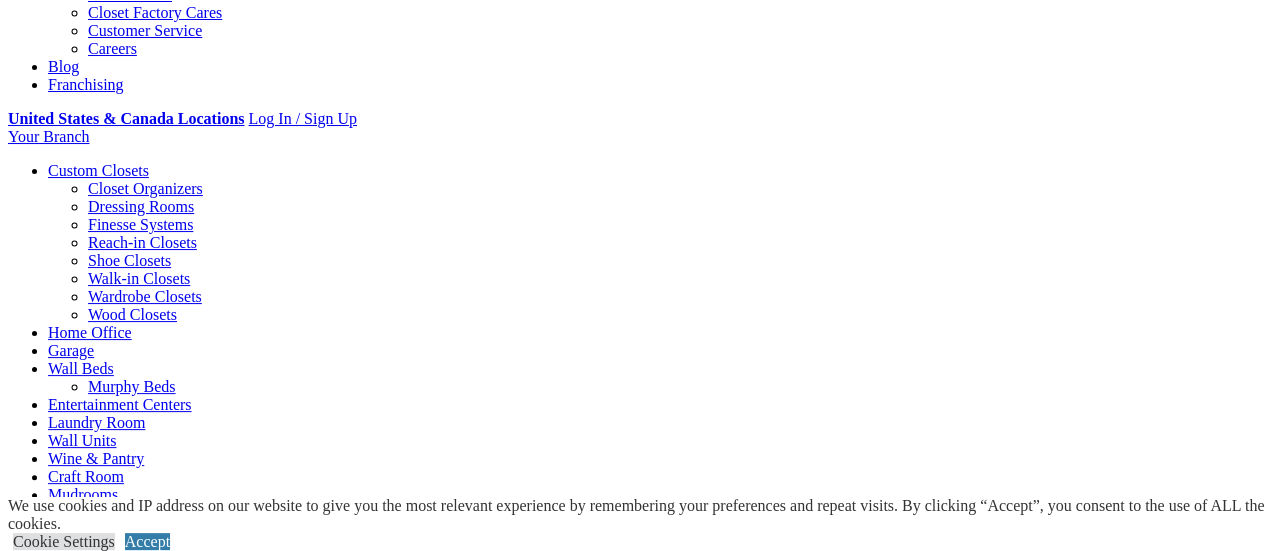 click on "Locations" at bounding box center [79, -132] 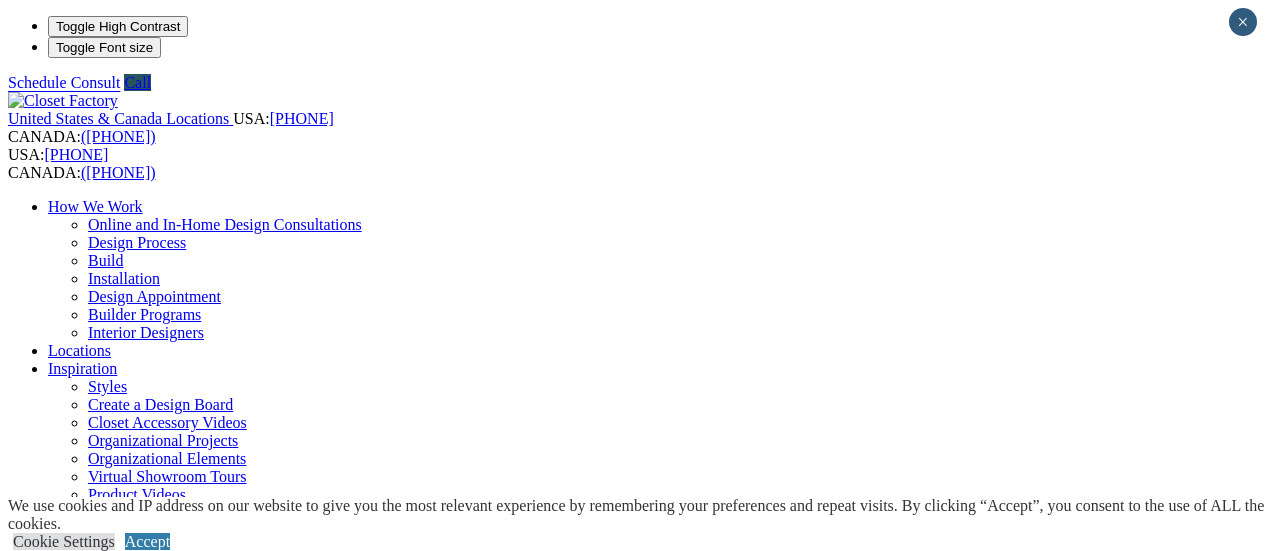 scroll, scrollTop: 0, scrollLeft: 0, axis: both 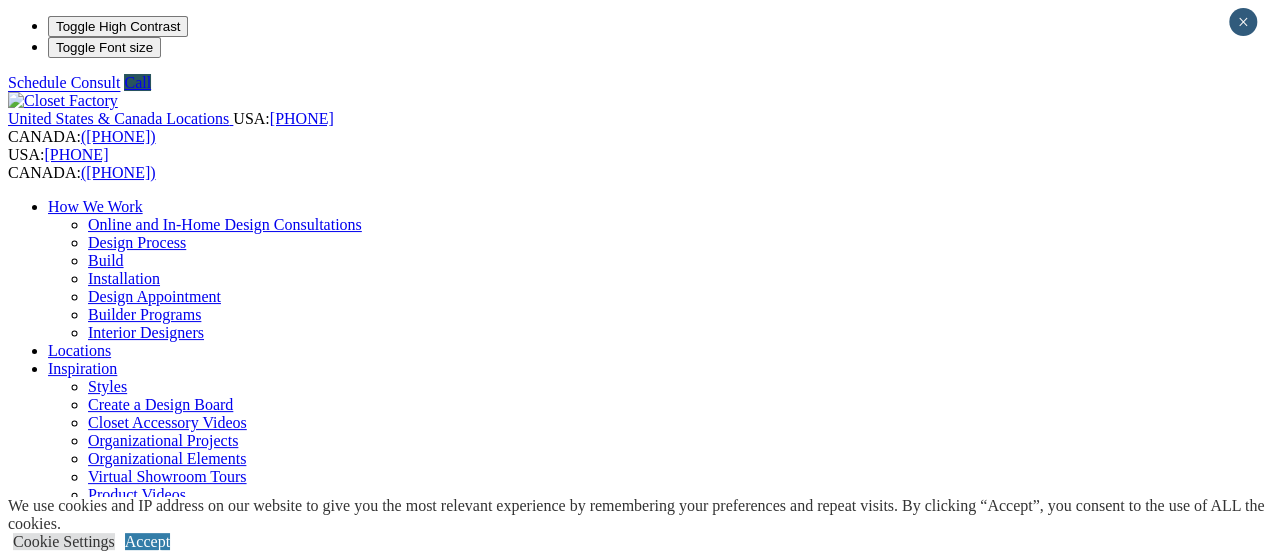 drag, startPoint x: 0, startPoint y: 0, endPoint x: 946, endPoint y: 206, distance: 968.16943 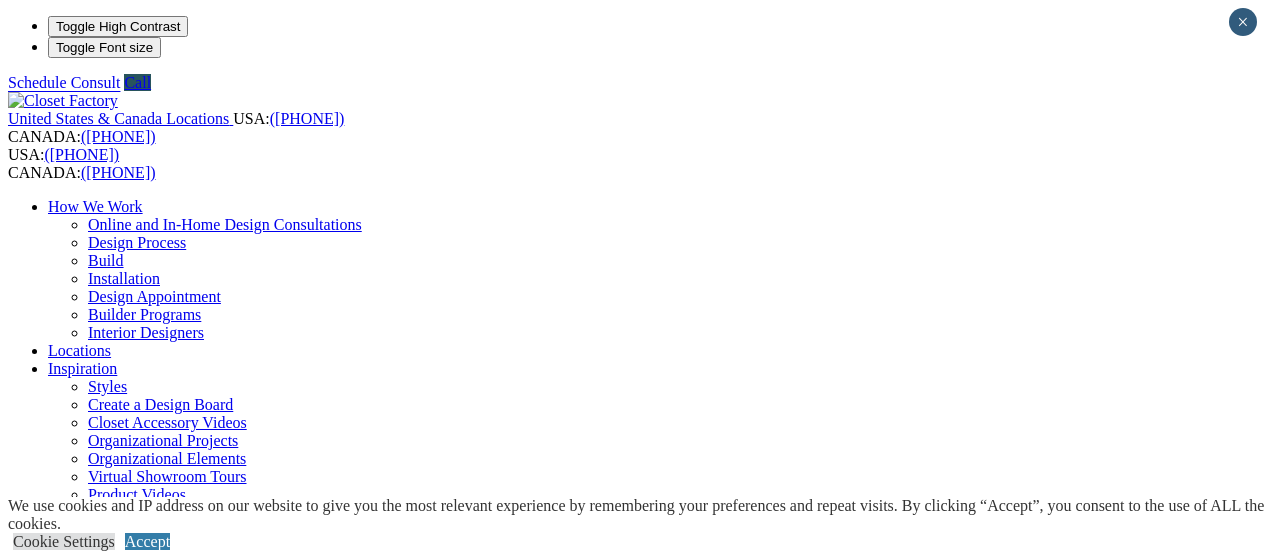 scroll, scrollTop: 0, scrollLeft: 0, axis: both 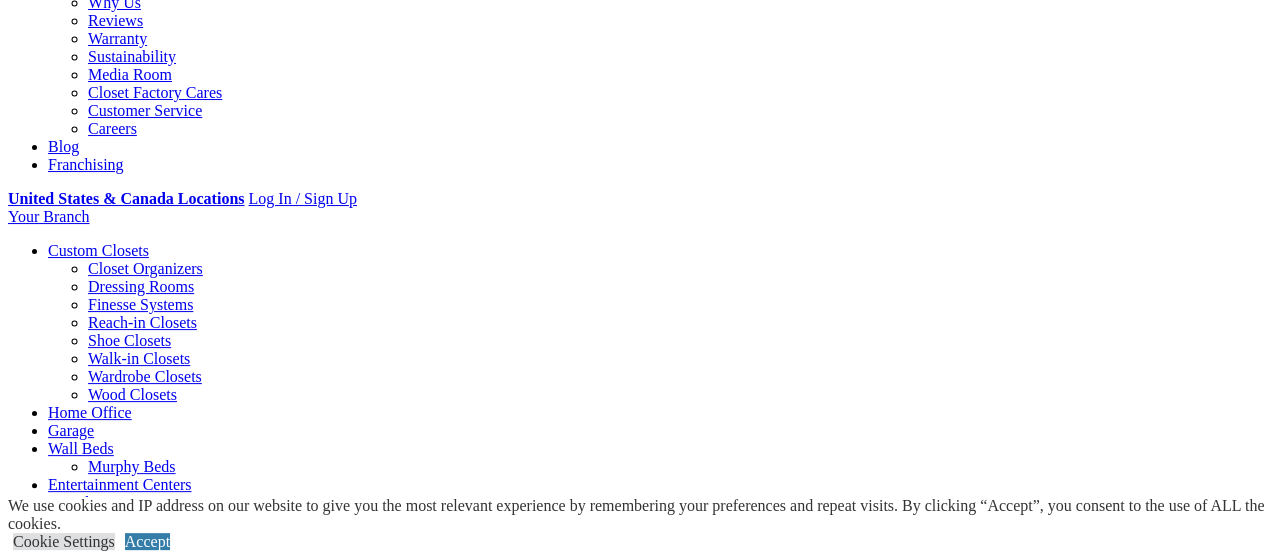 click on "Basking Ridge
Bernardsville
Chatham Township
Chester
Clinton
Cranbury
Fort Lee
Harrington Park
Hoboken
Little Silver
Maplewood
Montclair
Morristown
Paramus
Princeton
Raritan Township
Rumson
Ridgewood
Saddle River
Scotch Plains
Staten Island
Summit
Washington Township, Bergen County
Watching
Westfield" at bounding box center (632, 4149) 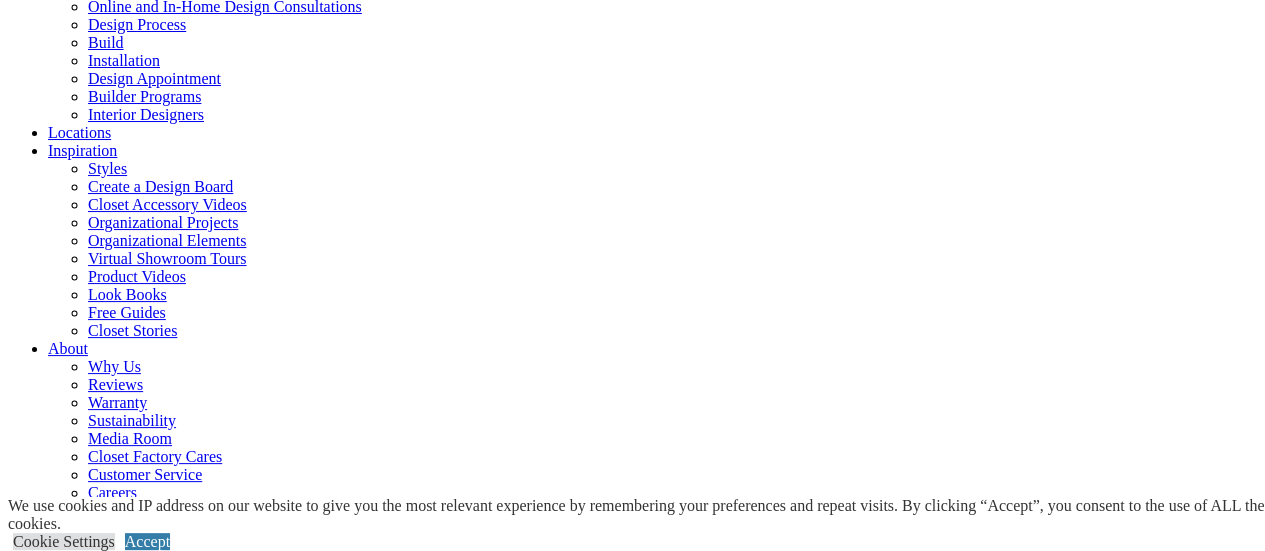 scroll, scrollTop: 0, scrollLeft: 0, axis: both 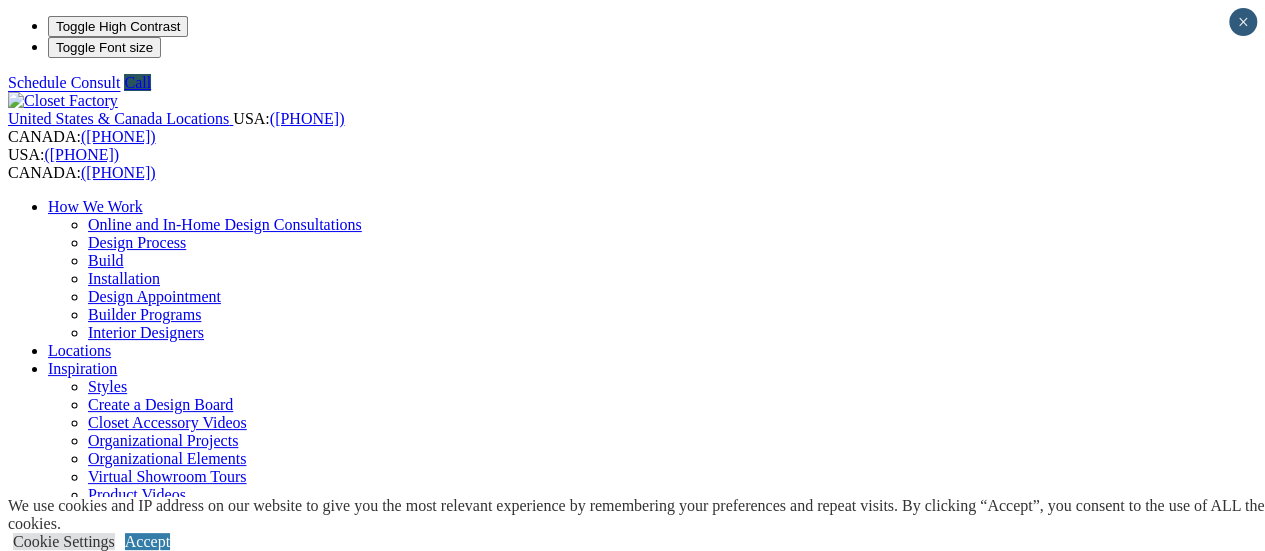 click on "Garage" at bounding box center [71, 868] 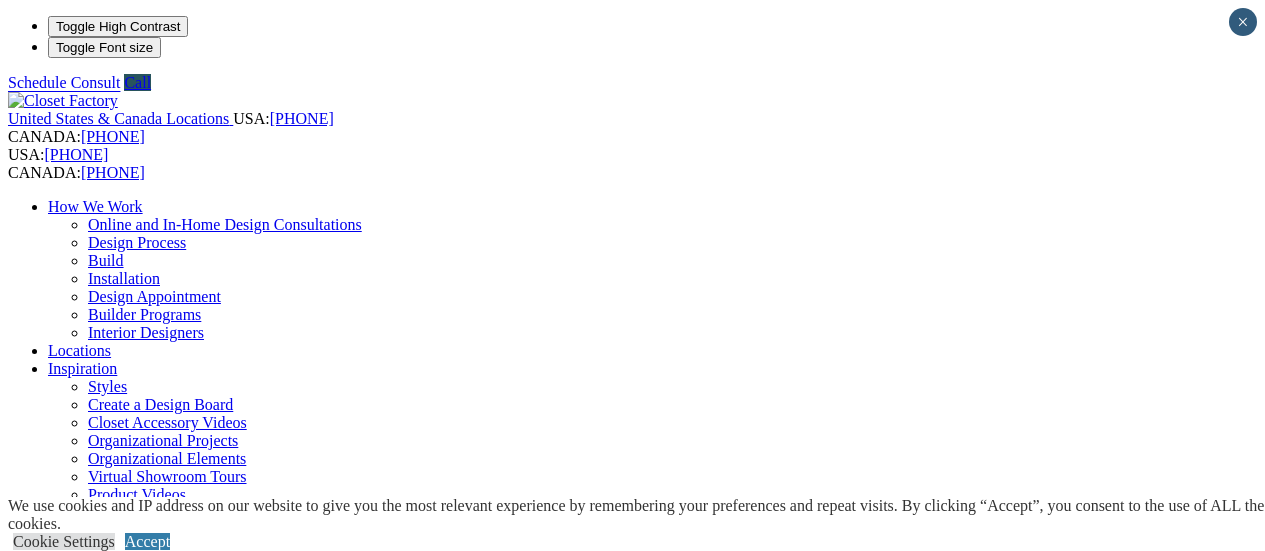 scroll, scrollTop: 0, scrollLeft: 0, axis: both 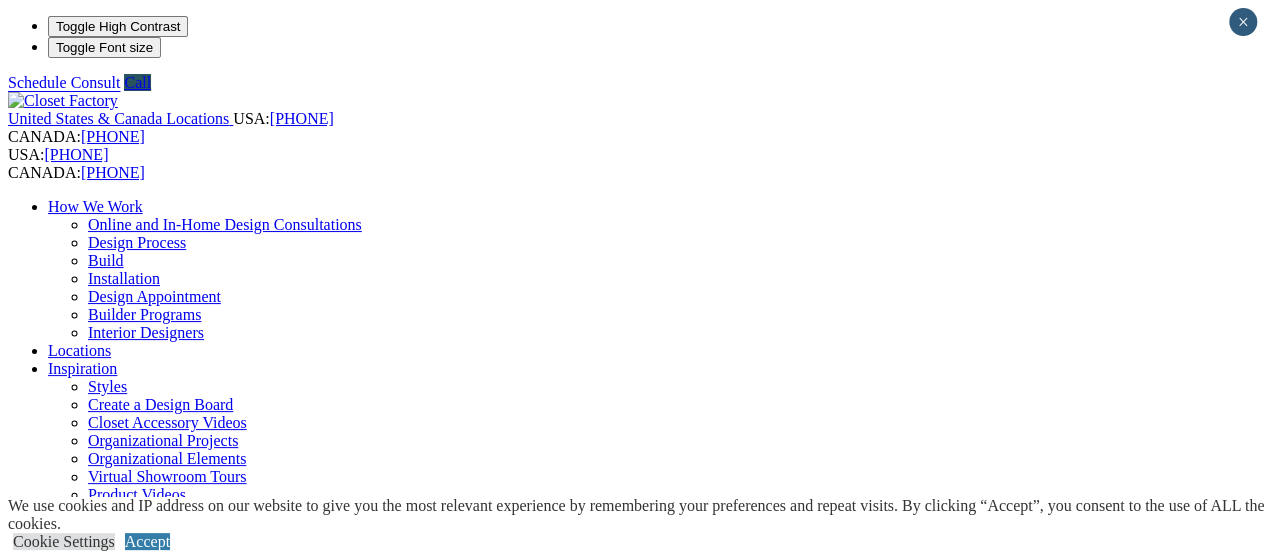 drag, startPoint x: 0, startPoint y: 0, endPoint x: 816, endPoint y: 256, distance: 855.2146 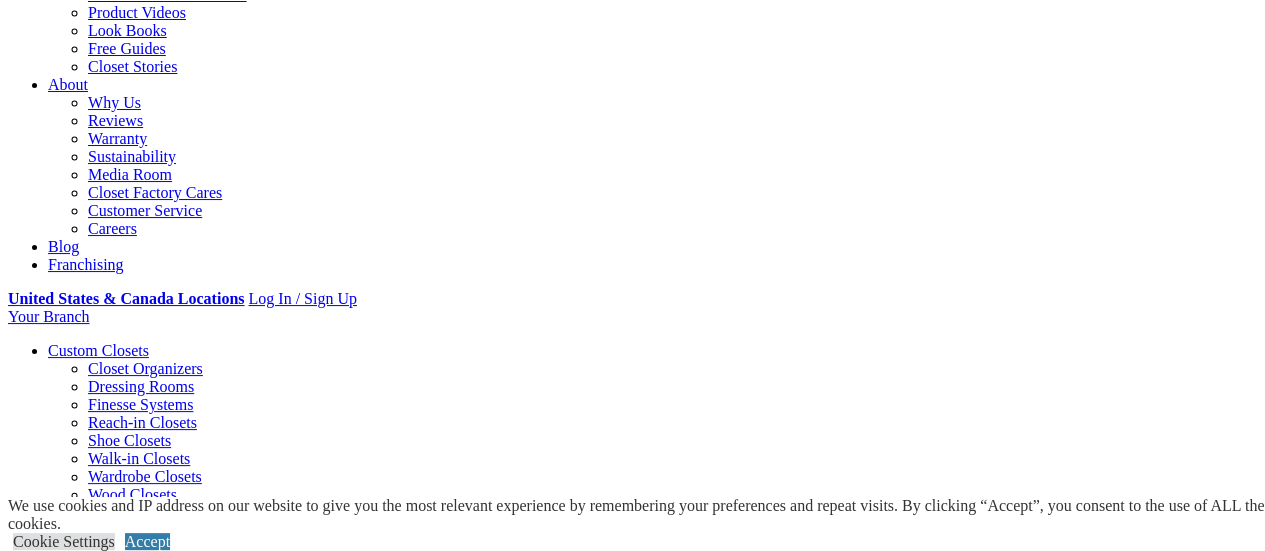 click on "Gallery" at bounding box center [111, 1490] 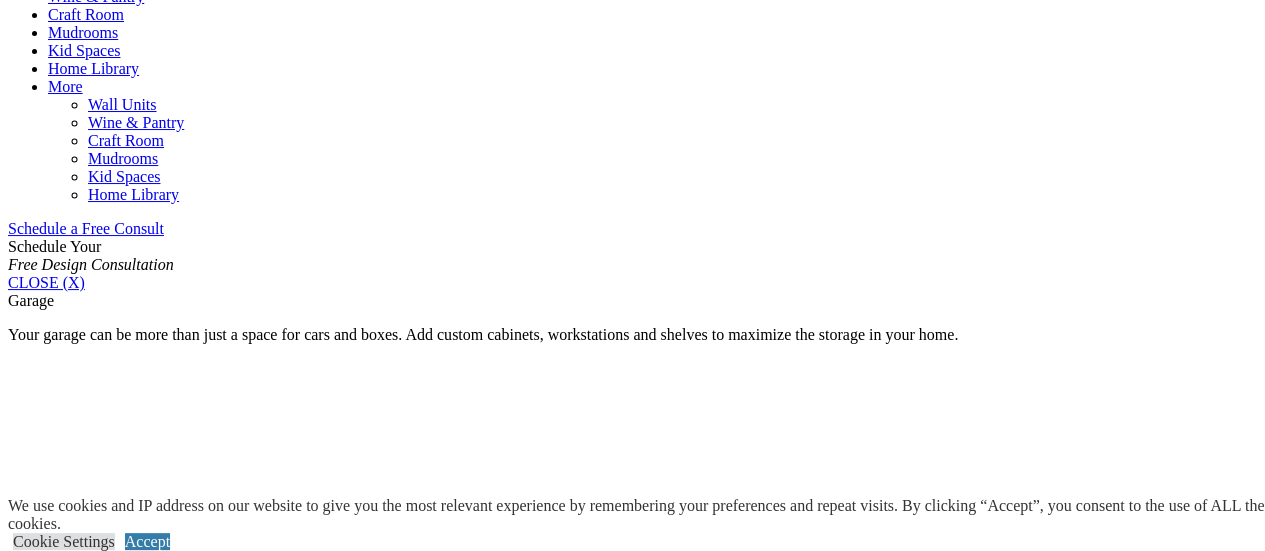 scroll, scrollTop: 1136, scrollLeft: 0, axis: vertical 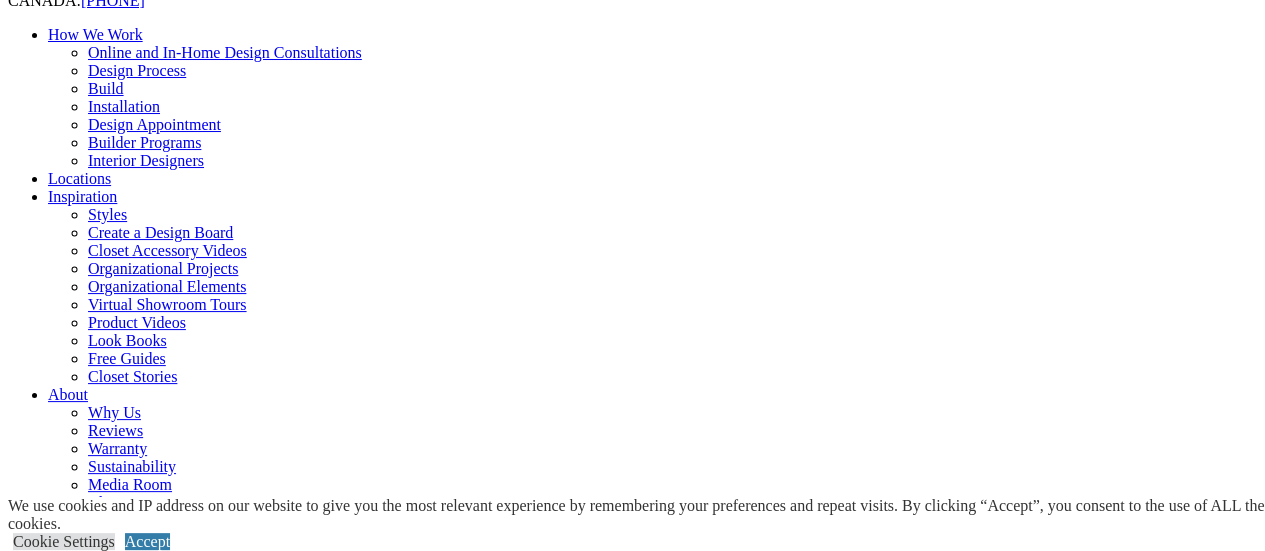 drag, startPoint x: 1273, startPoint y: 363, endPoint x: 768, endPoint y: 269, distance: 513.674 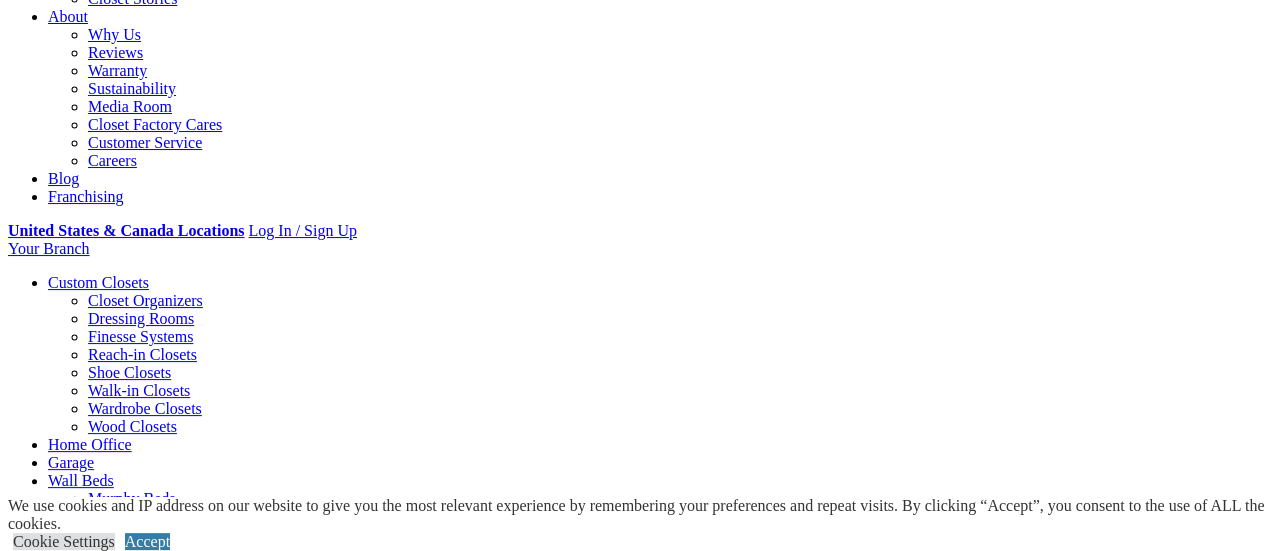 scroll, scrollTop: 654, scrollLeft: 0, axis: vertical 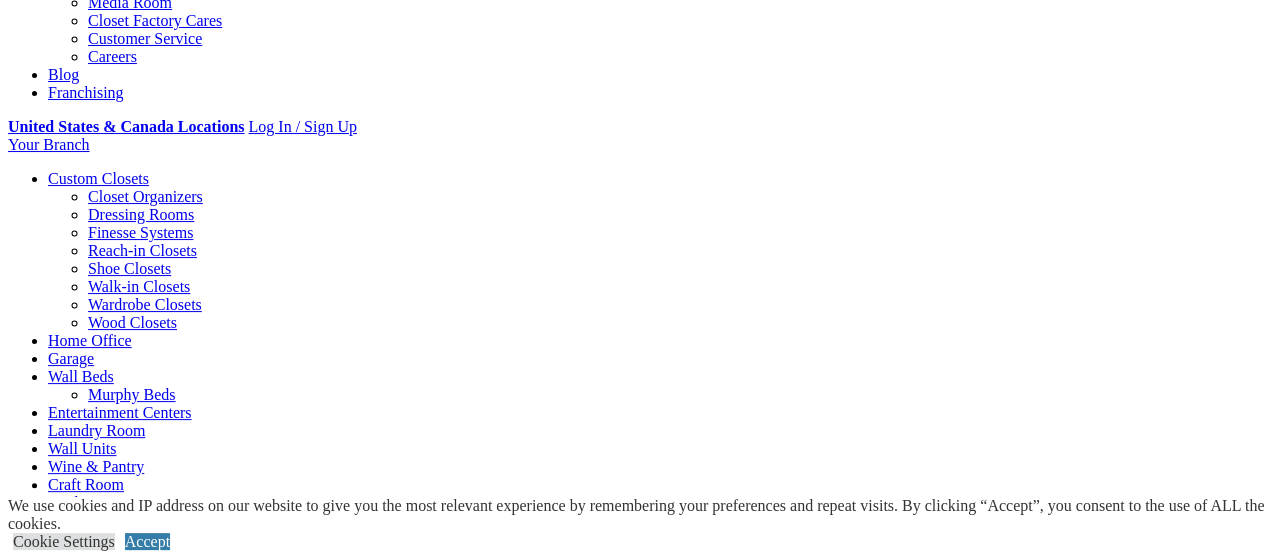 drag, startPoint x: 1272, startPoint y: 398, endPoint x: 730, endPoint y: 321, distance: 547.44226 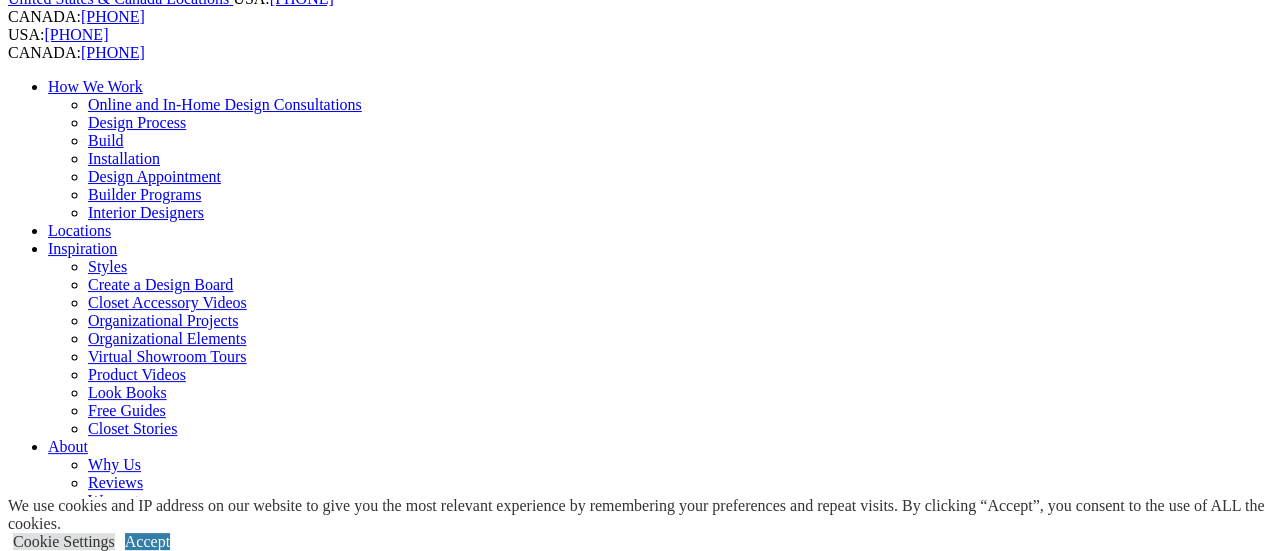 scroll, scrollTop: 128, scrollLeft: 0, axis: vertical 